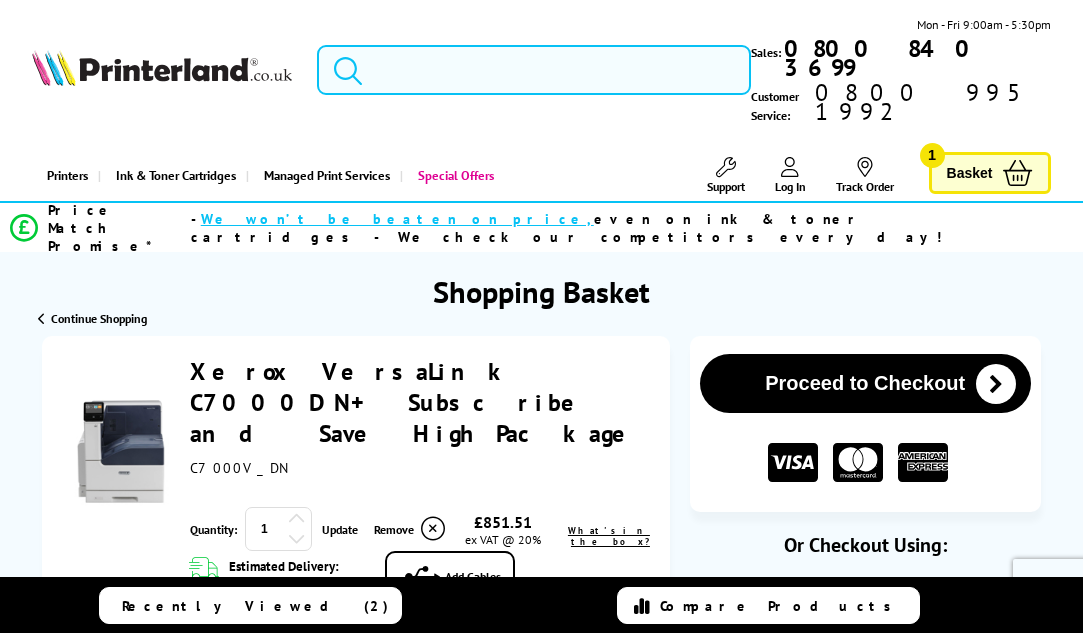 scroll, scrollTop: 0, scrollLeft: 0, axis: both 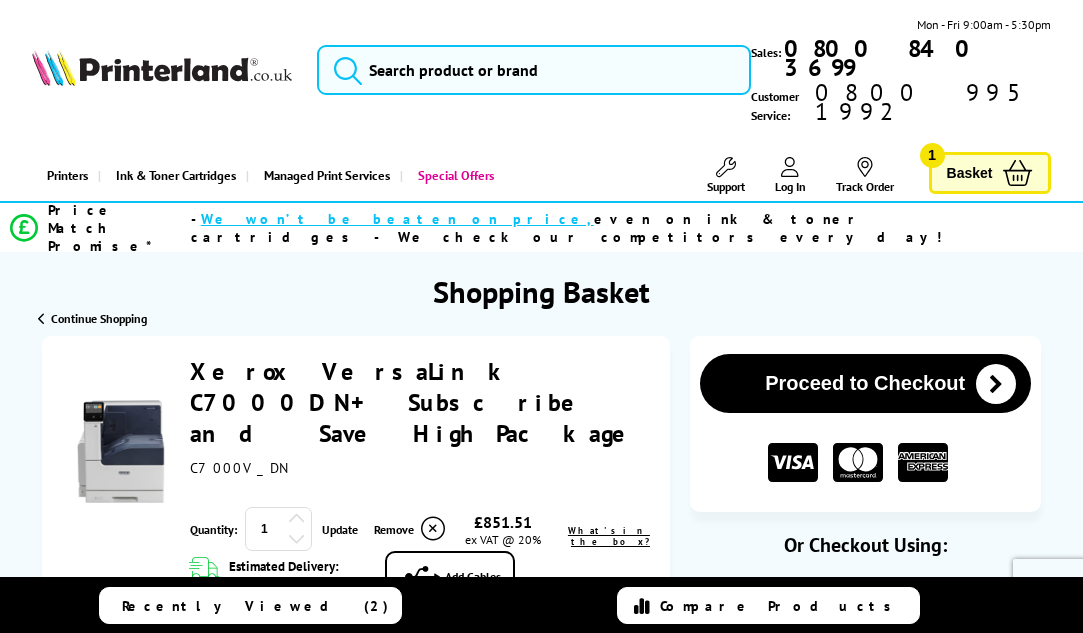click at bounding box center (541, 126) 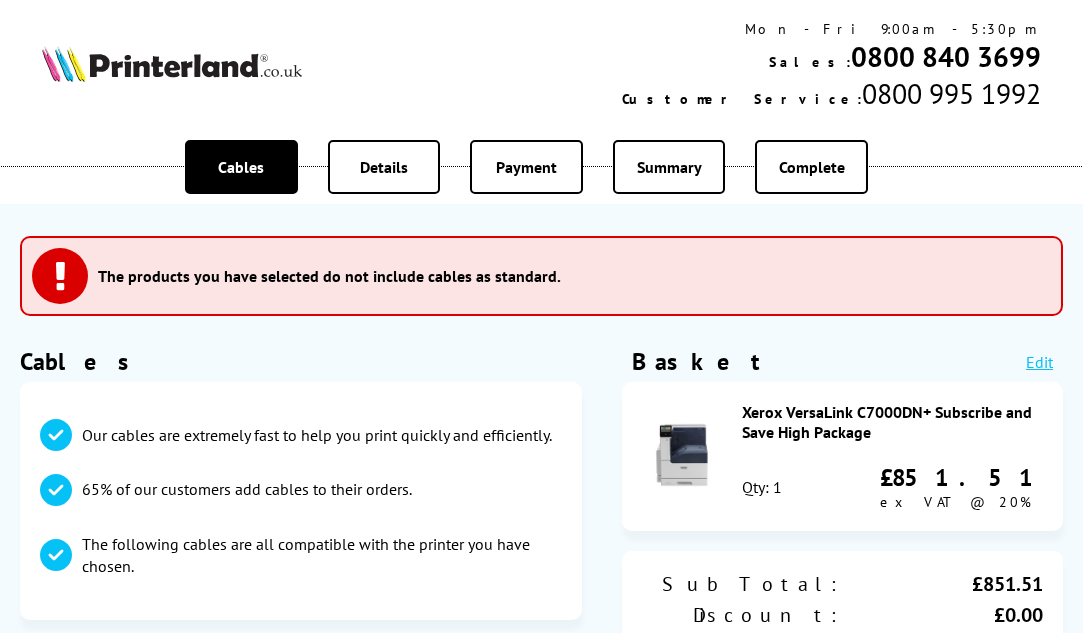 scroll, scrollTop: 0, scrollLeft: 0, axis: both 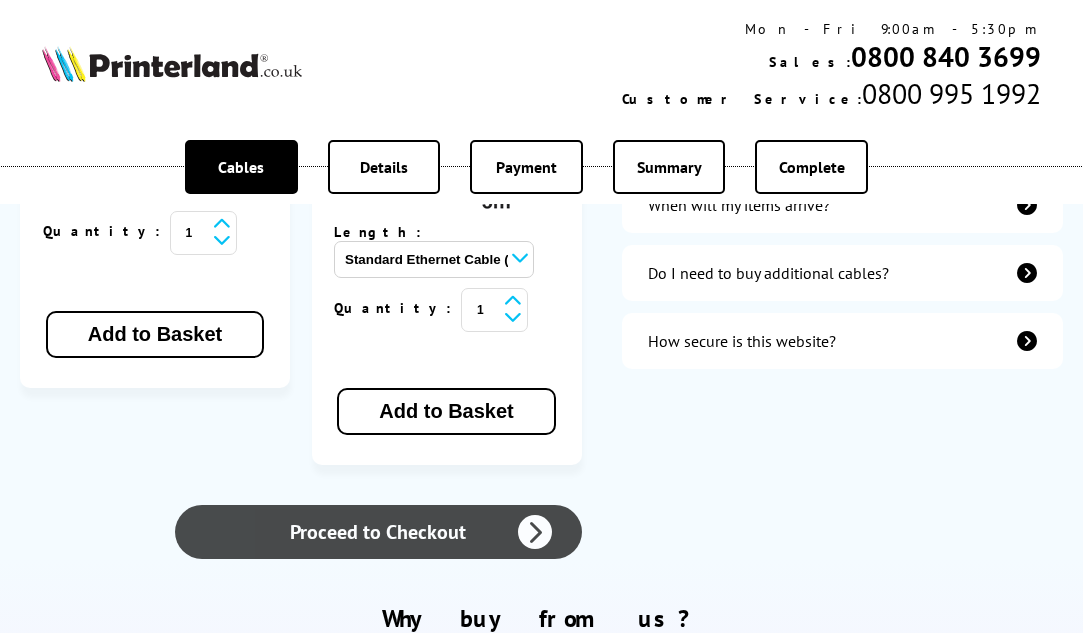 click on "Proceed to Checkout" at bounding box center (378, 532) 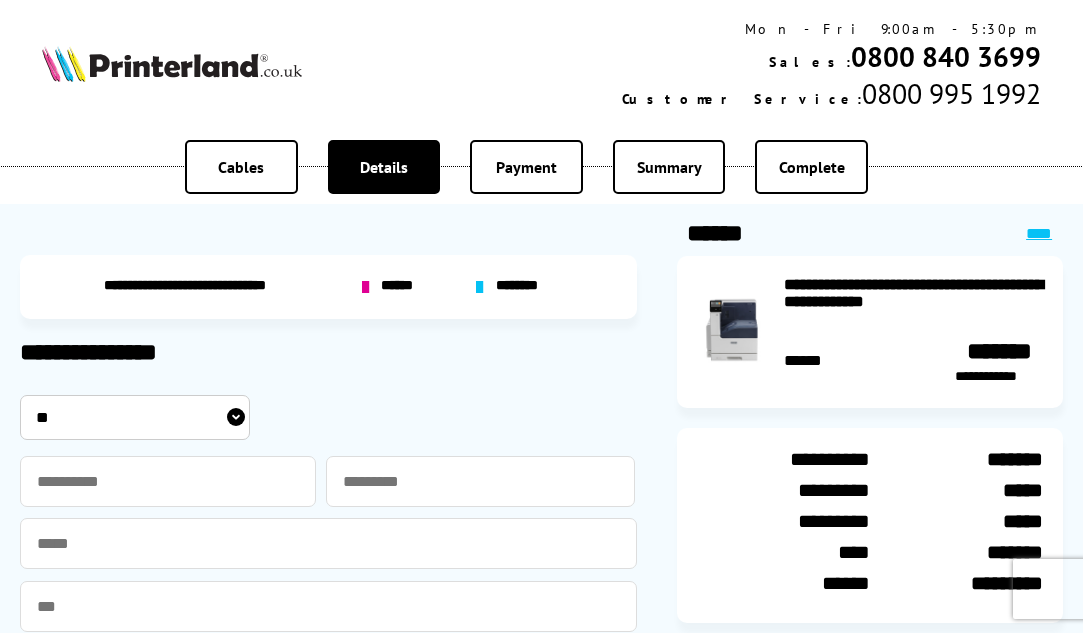 scroll, scrollTop: 0, scrollLeft: 0, axis: both 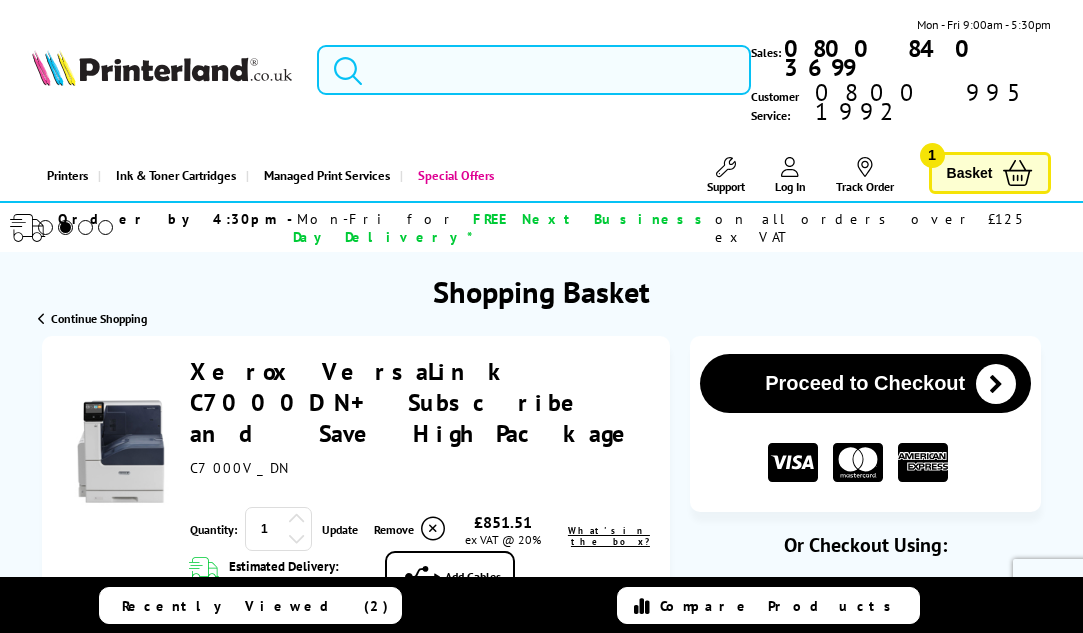 click at bounding box center (541, 126) 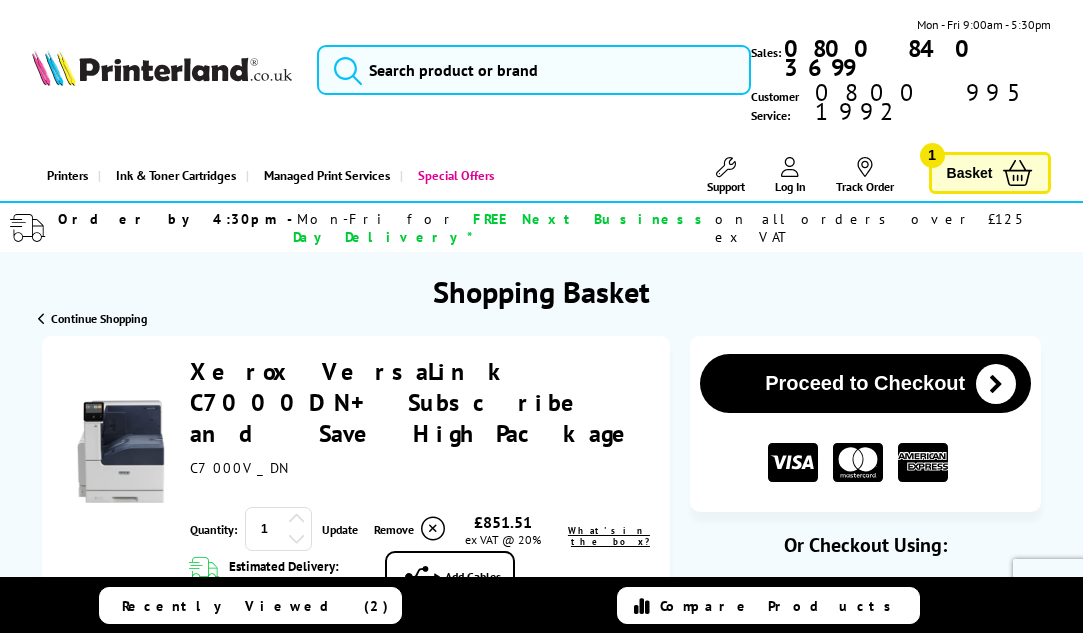 click on "Xerox VersaLink C7000DN
+ Subscribe and Save High Package" at bounding box center [418, 402] 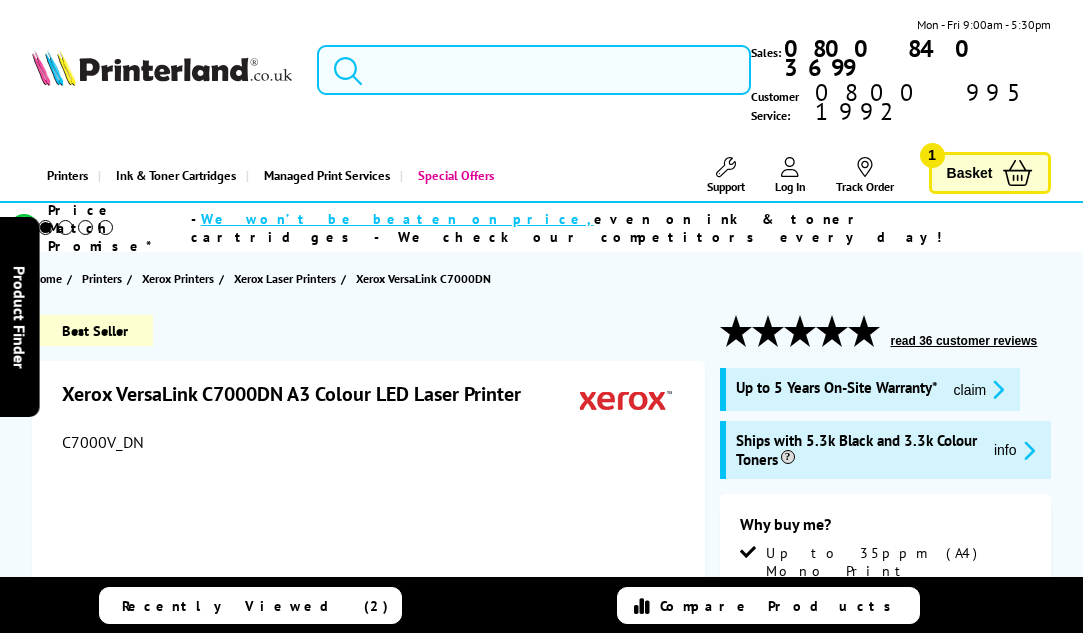 scroll, scrollTop: 0, scrollLeft: 0, axis: both 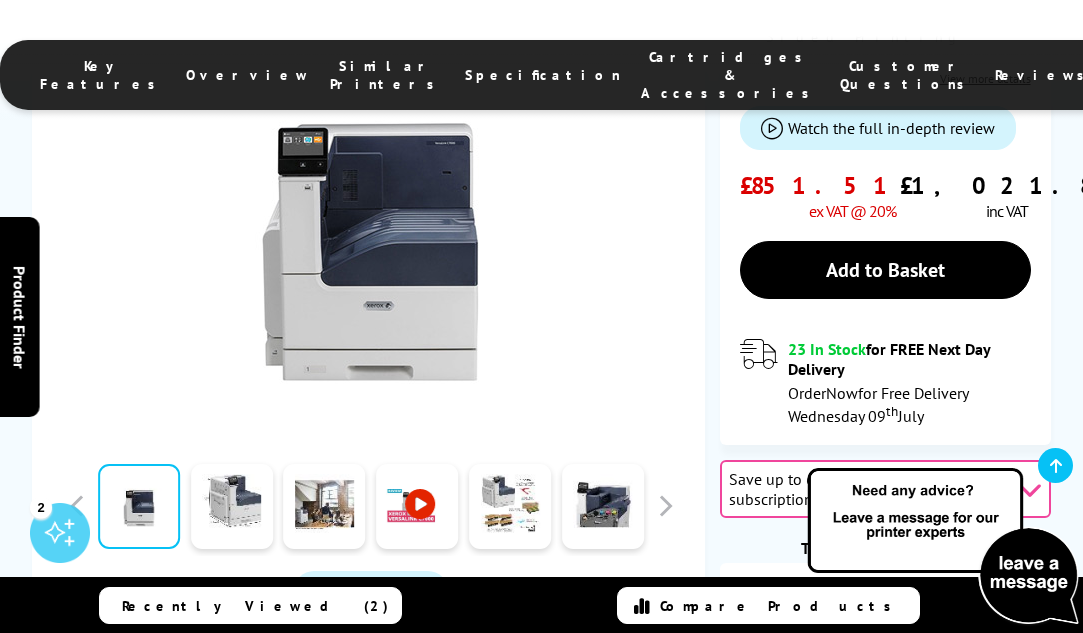 click at bounding box center (1029, 489) 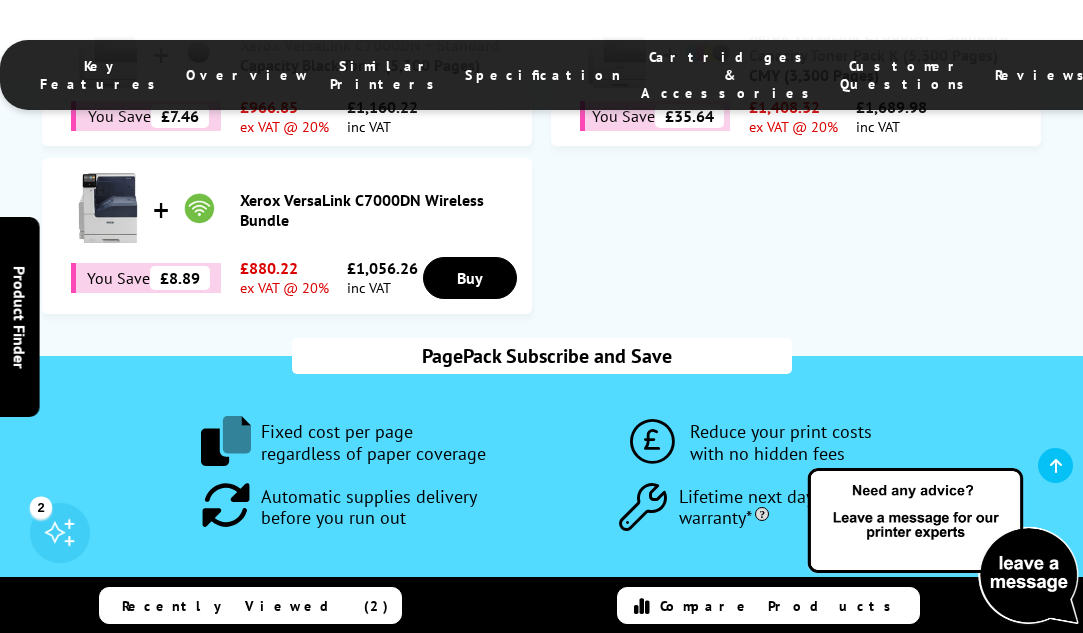 scroll, scrollTop: 1963, scrollLeft: 0, axis: vertical 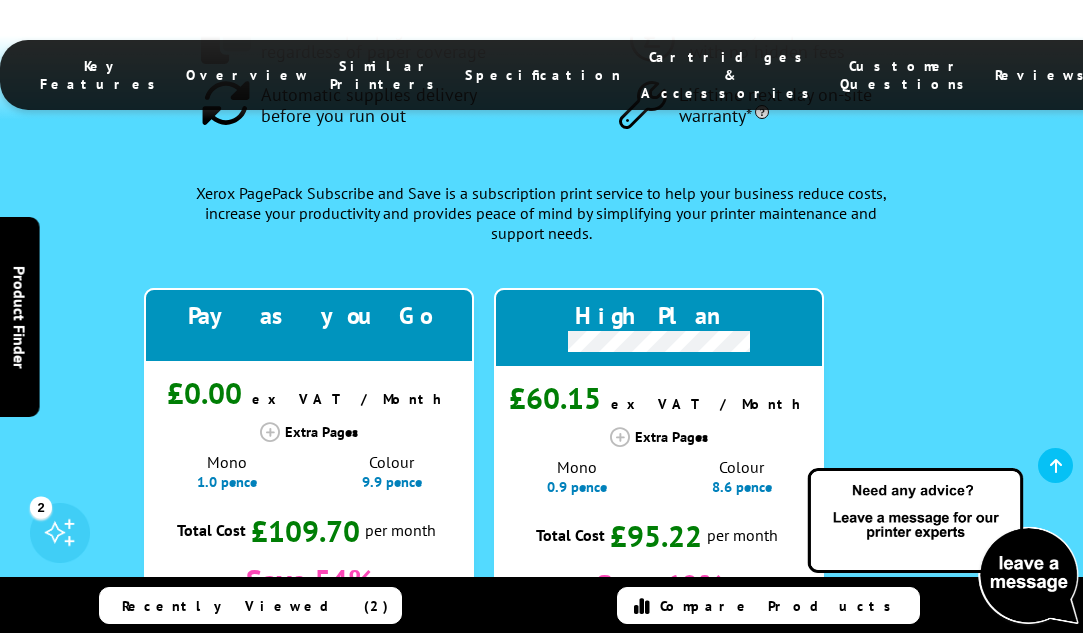 click on "Choose Plan" at bounding box center (309, 647) 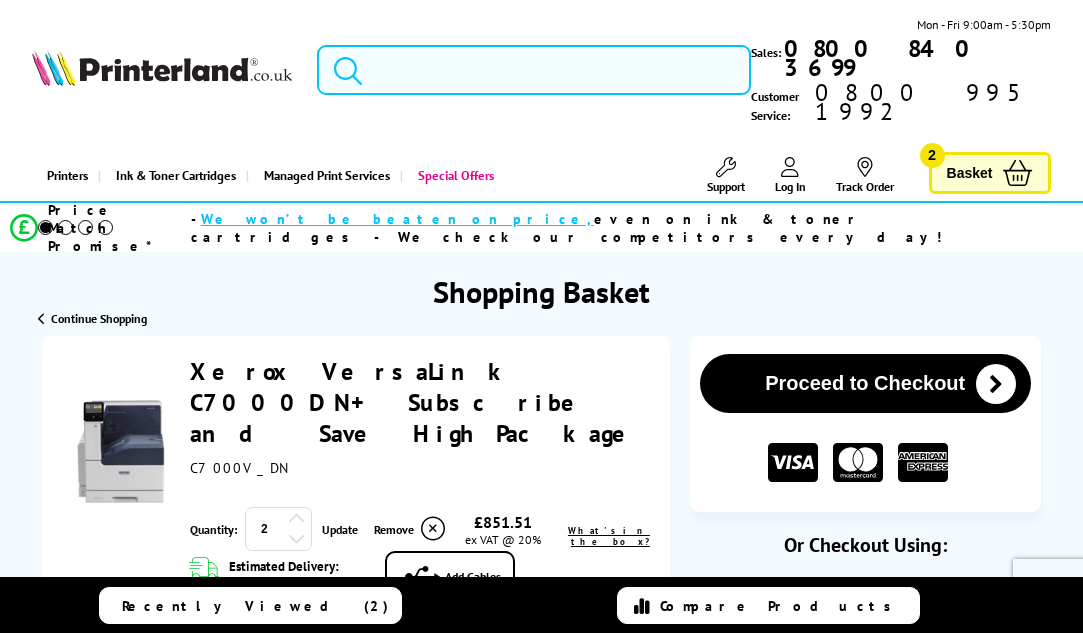 scroll, scrollTop: 0, scrollLeft: 0, axis: both 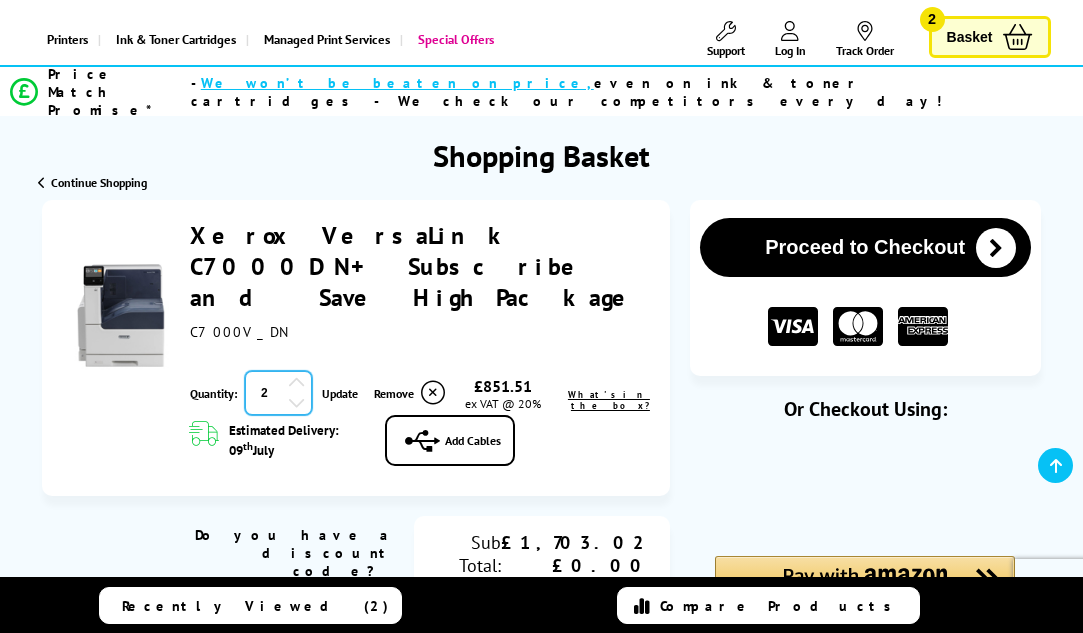 click on "2" at bounding box center (278, 393) 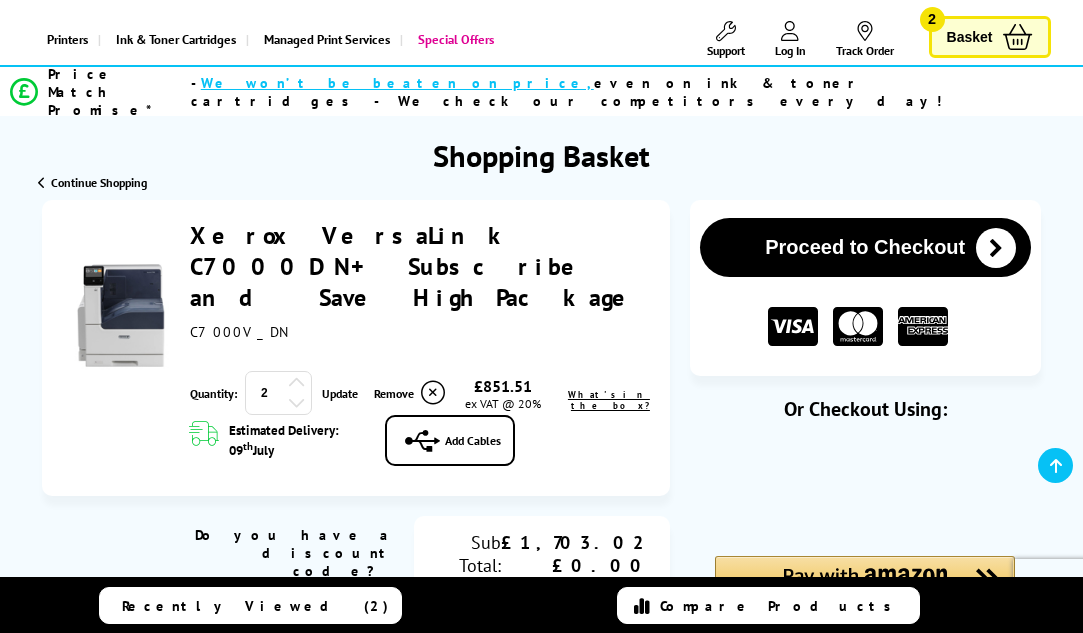 click at bounding box center [297, 402] 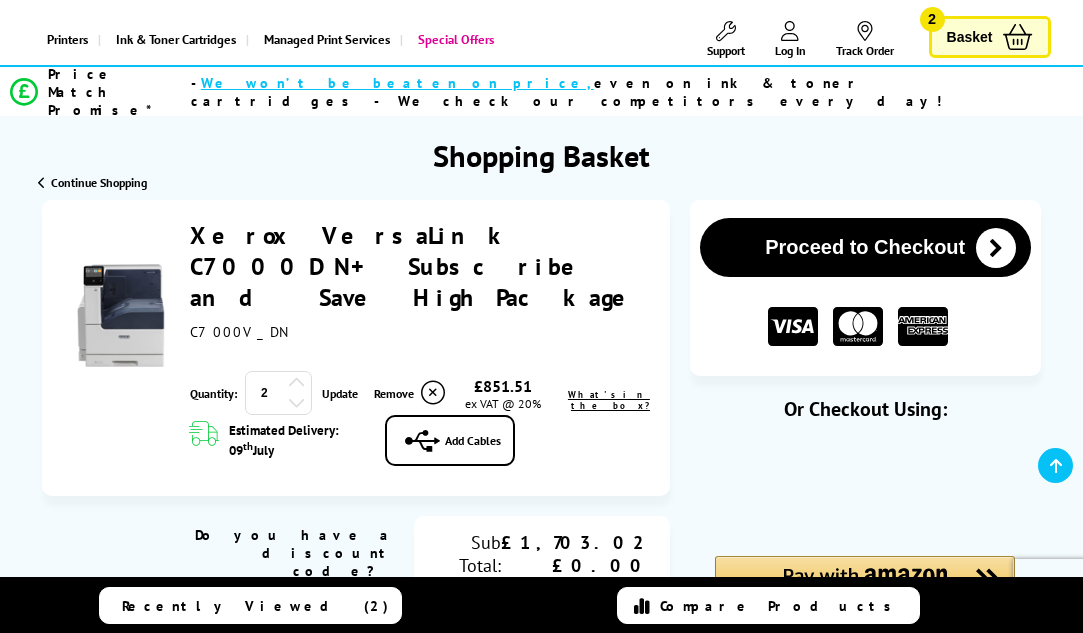 click at bounding box center [541, -10] 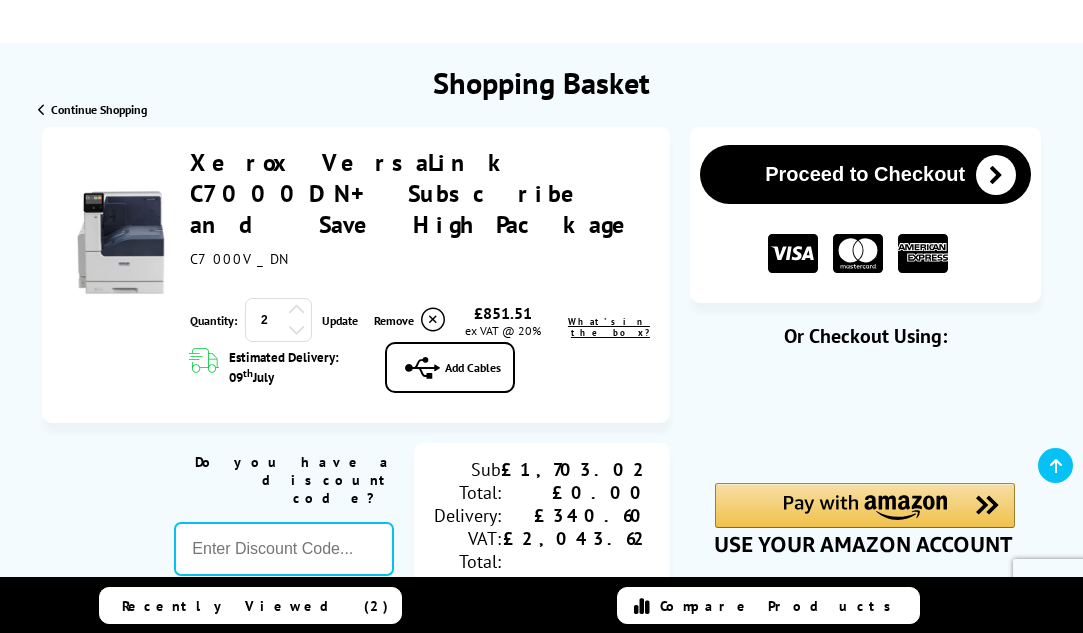 scroll, scrollTop: 215, scrollLeft: 0, axis: vertical 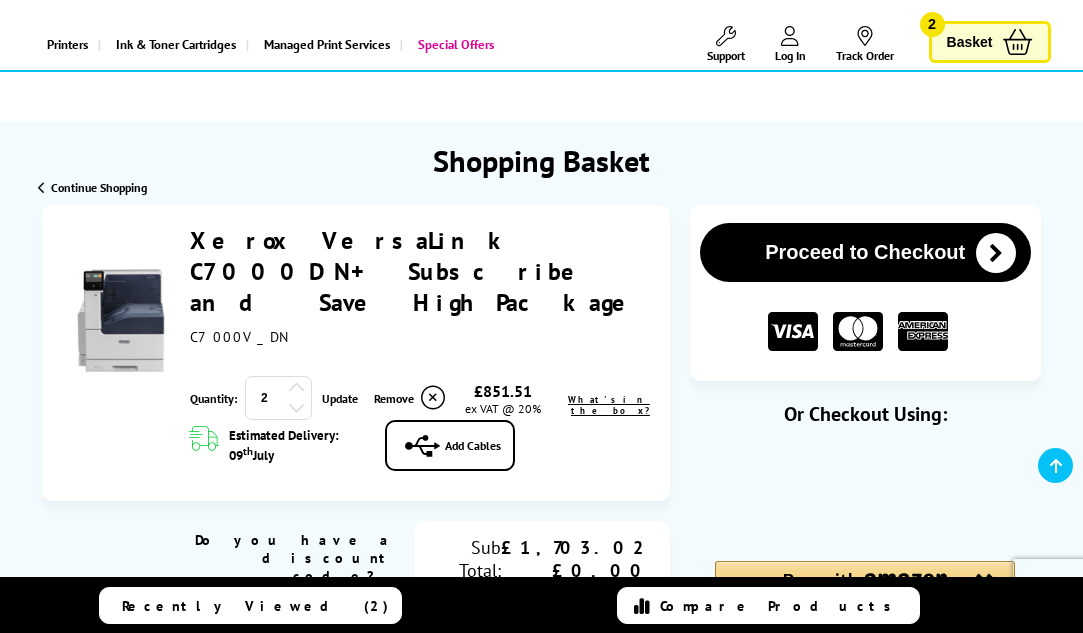 click on "+ Subscribe and Save High Package" at bounding box center [418, 287] 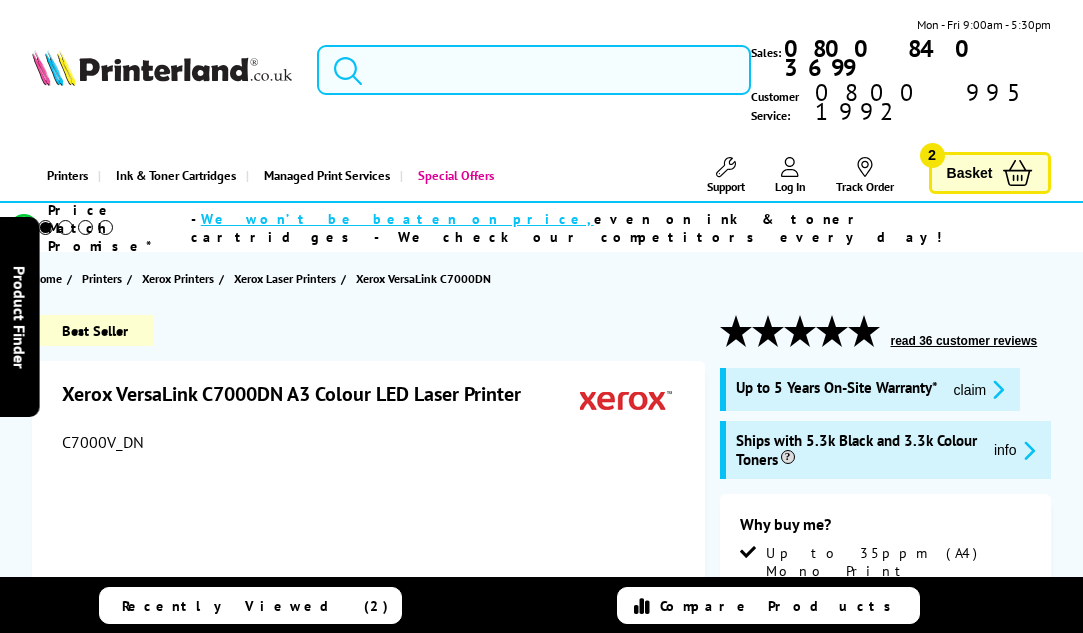 scroll, scrollTop: 0, scrollLeft: 0, axis: both 